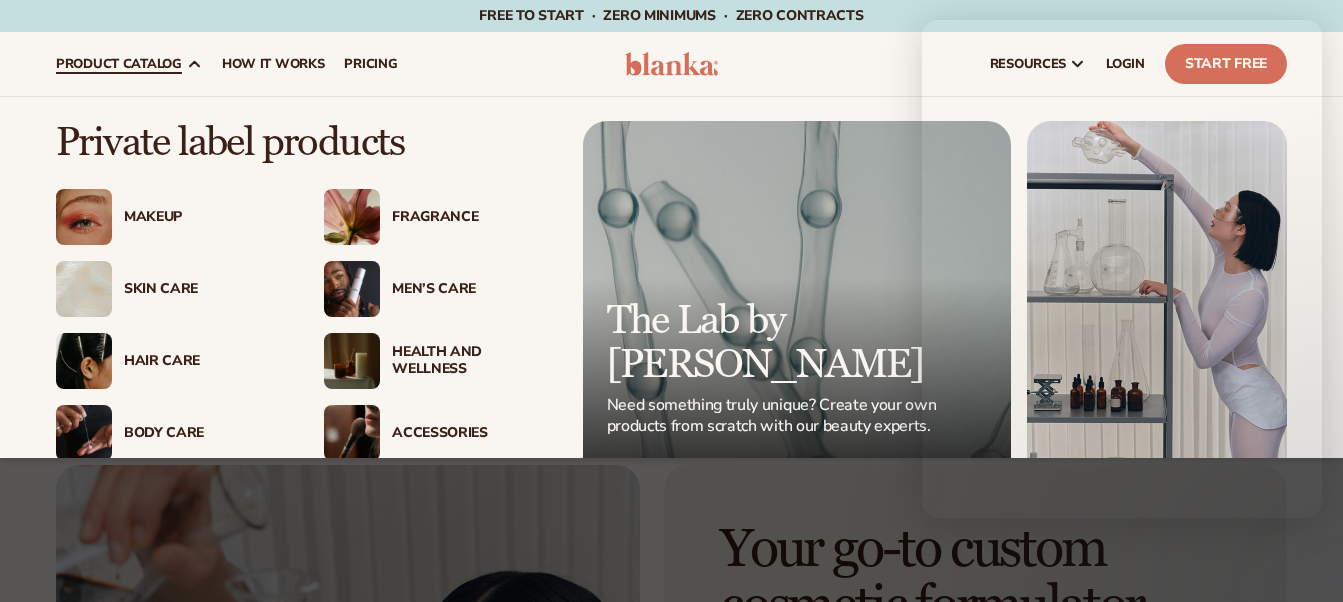scroll, scrollTop: 257, scrollLeft: 0, axis: vertical 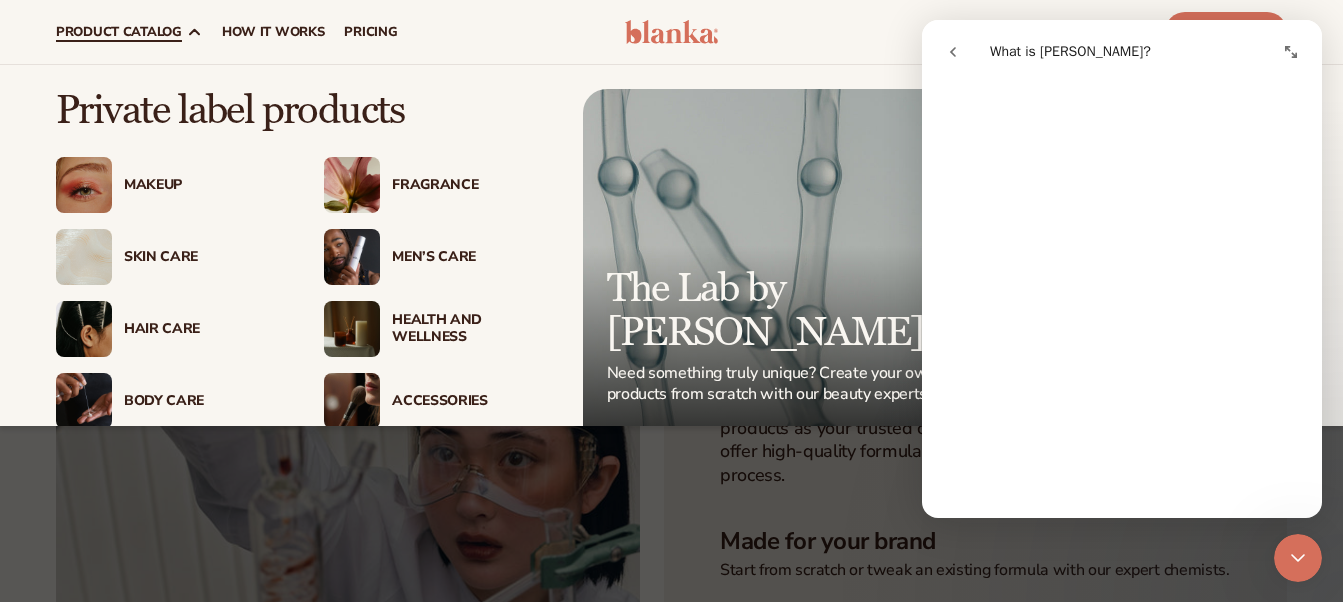 click on "Skin Care" at bounding box center (204, 257) 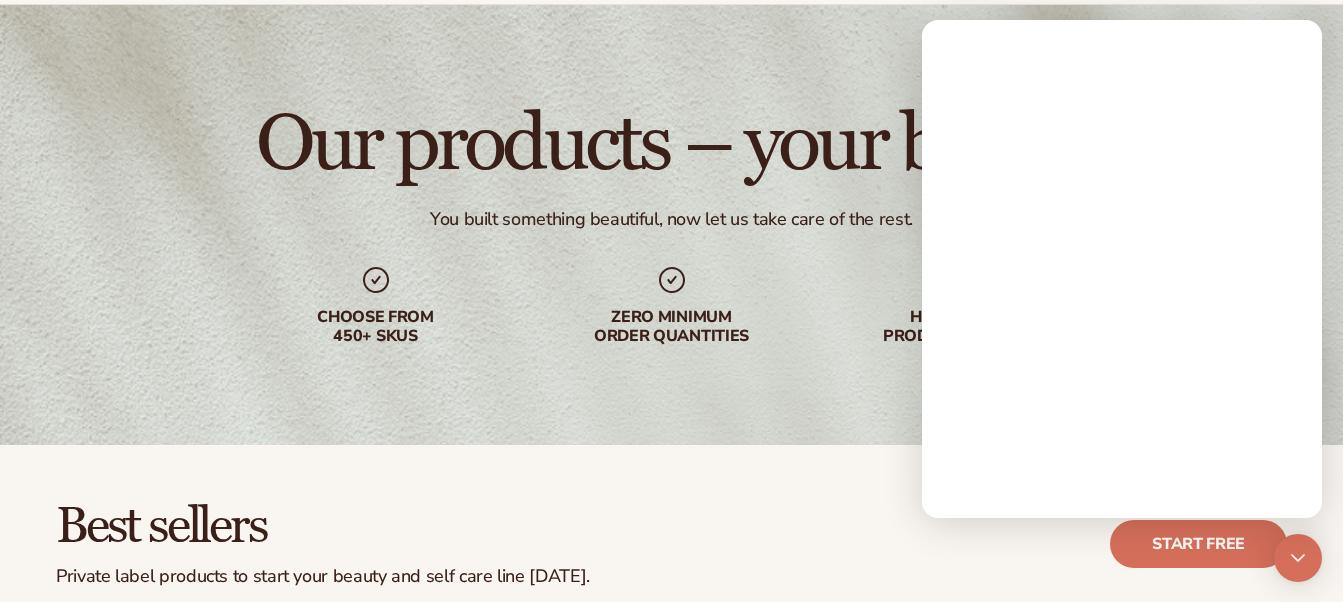 scroll, scrollTop: 204, scrollLeft: 0, axis: vertical 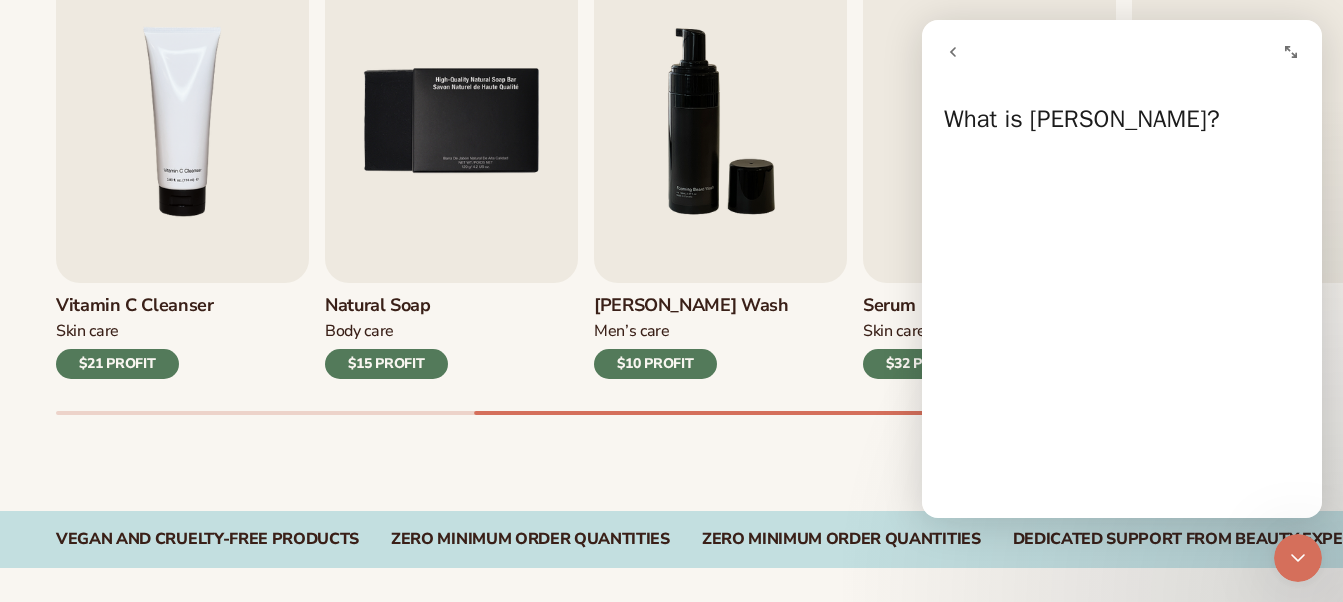 click on "Best sellers Private label products to start your beauty and self care line [DATE].
Start free
Lip Gloss
Makeup
$16 PROFIT
Moisturizer
[MEDICAL_DATA]
$17 PROFIT
Body Care Makeup" at bounding box center [671, 152] 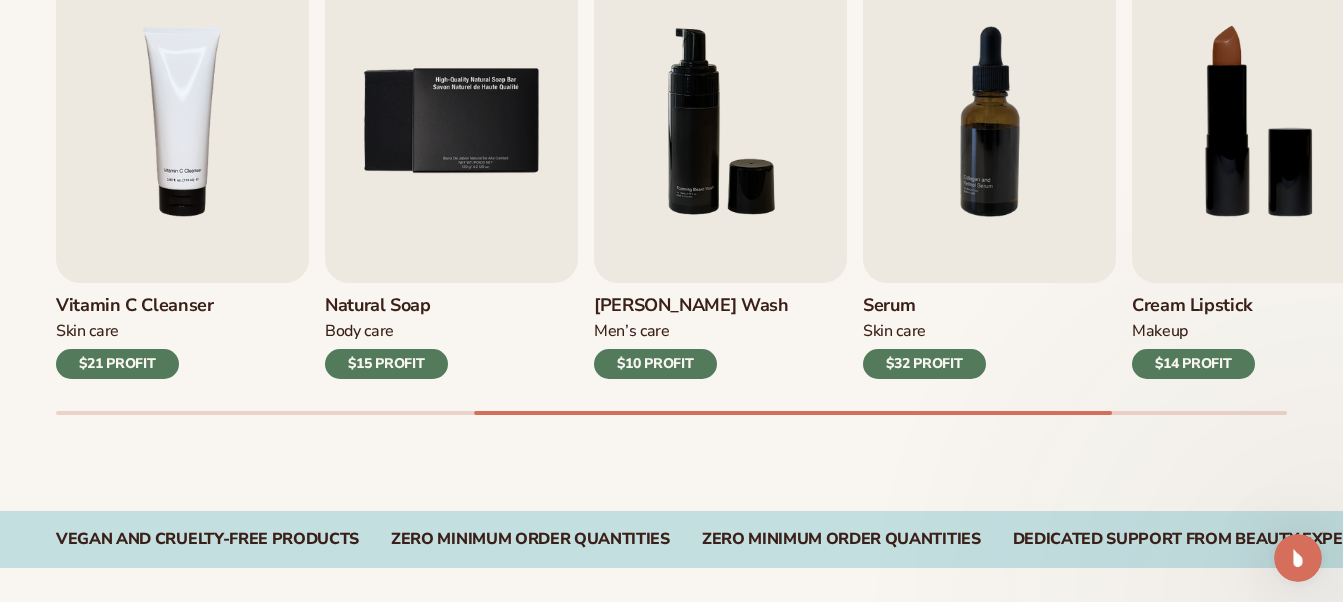 scroll, scrollTop: 0, scrollLeft: 0, axis: both 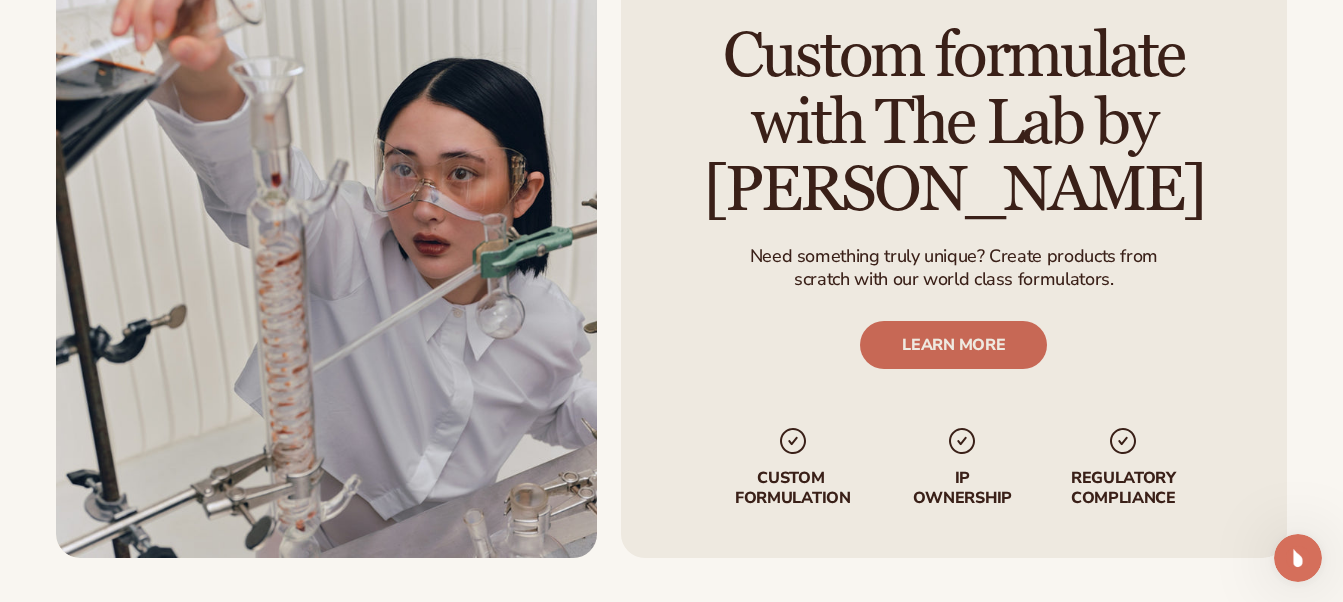 click on "LEARN MORE" at bounding box center [954, 345] 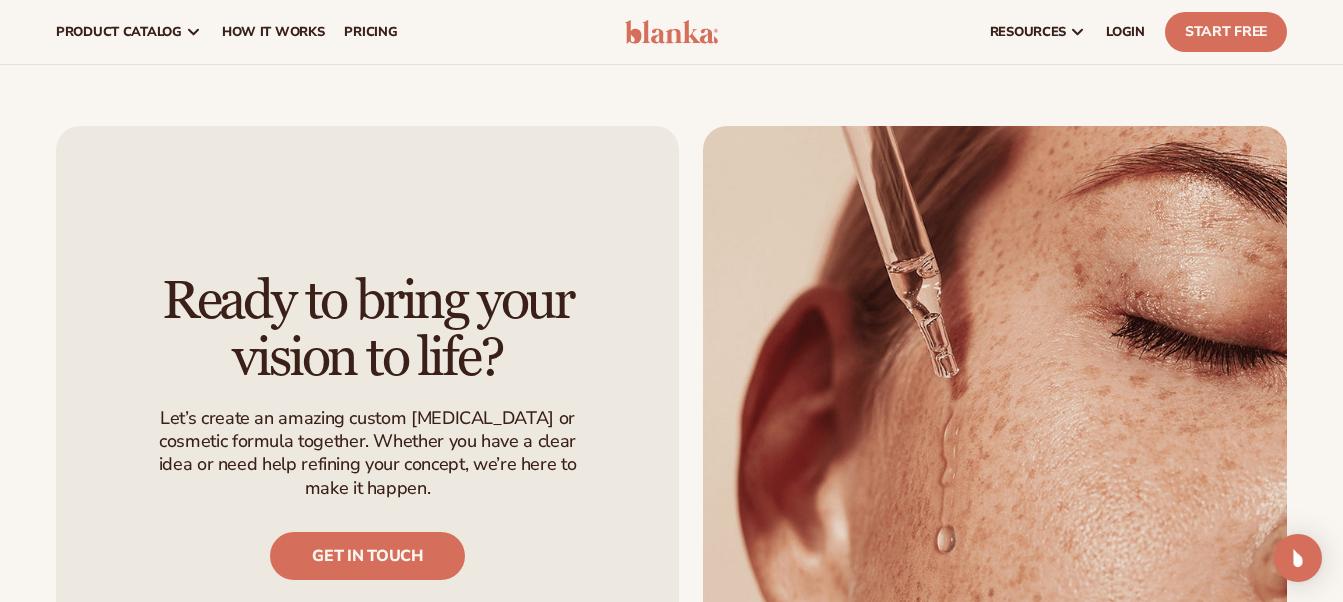scroll, scrollTop: 1669, scrollLeft: 0, axis: vertical 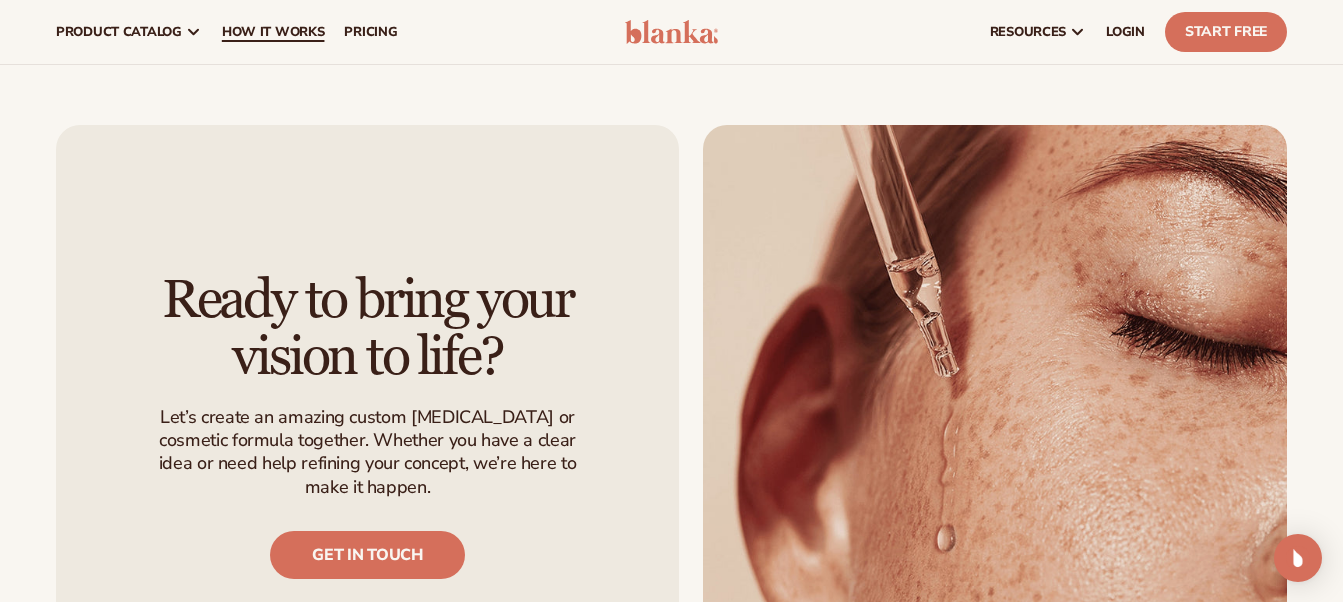 click on "How It Works" at bounding box center [273, 32] 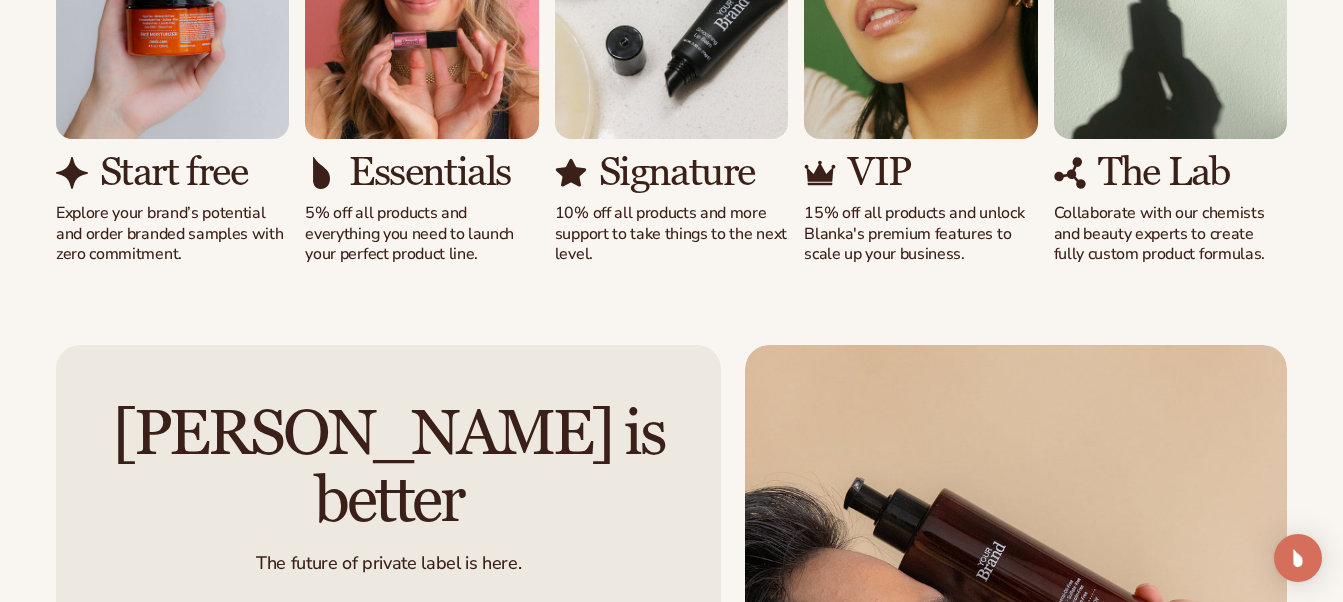 scroll, scrollTop: 1443, scrollLeft: 0, axis: vertical 